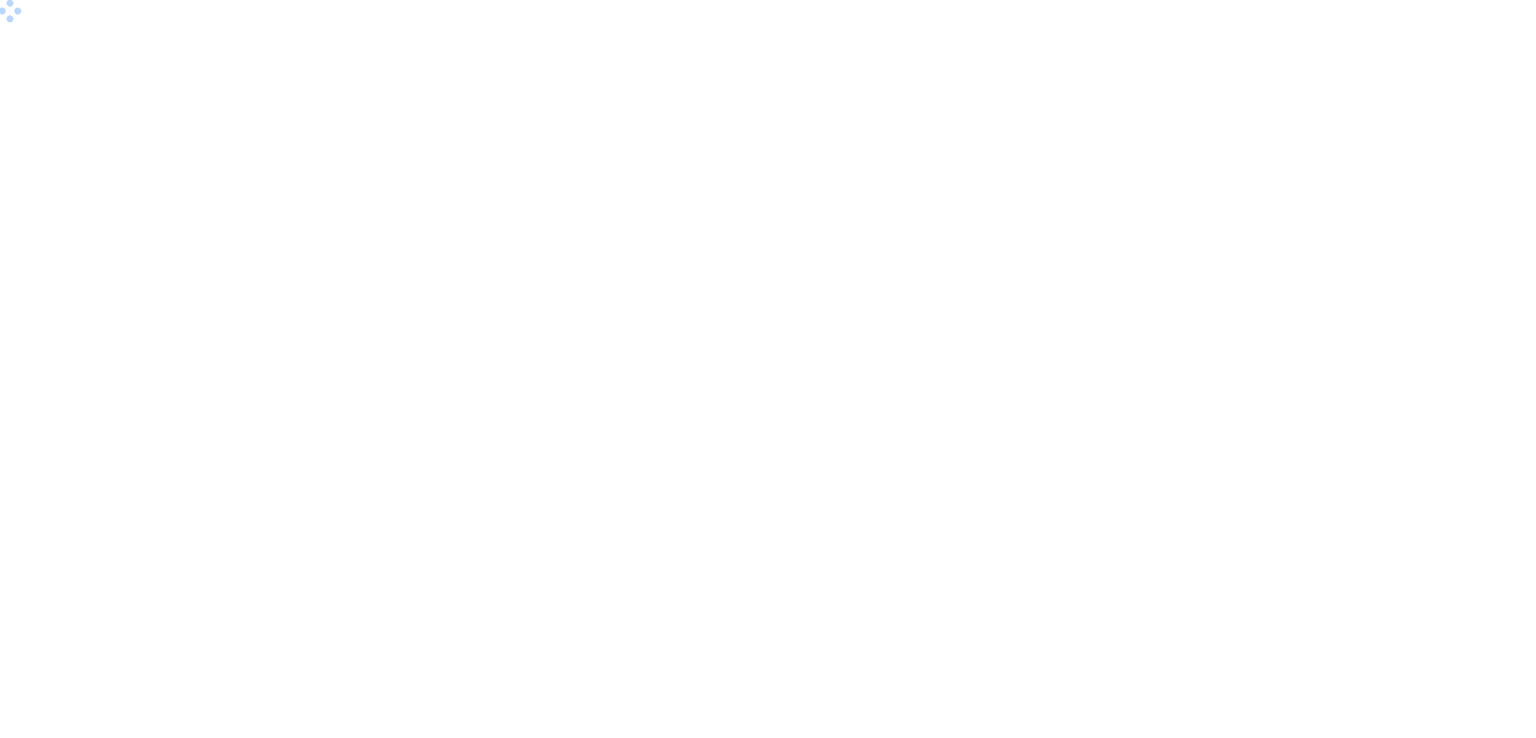 scroll, scrollTop: 0, scrollLeft: 0, axis: both 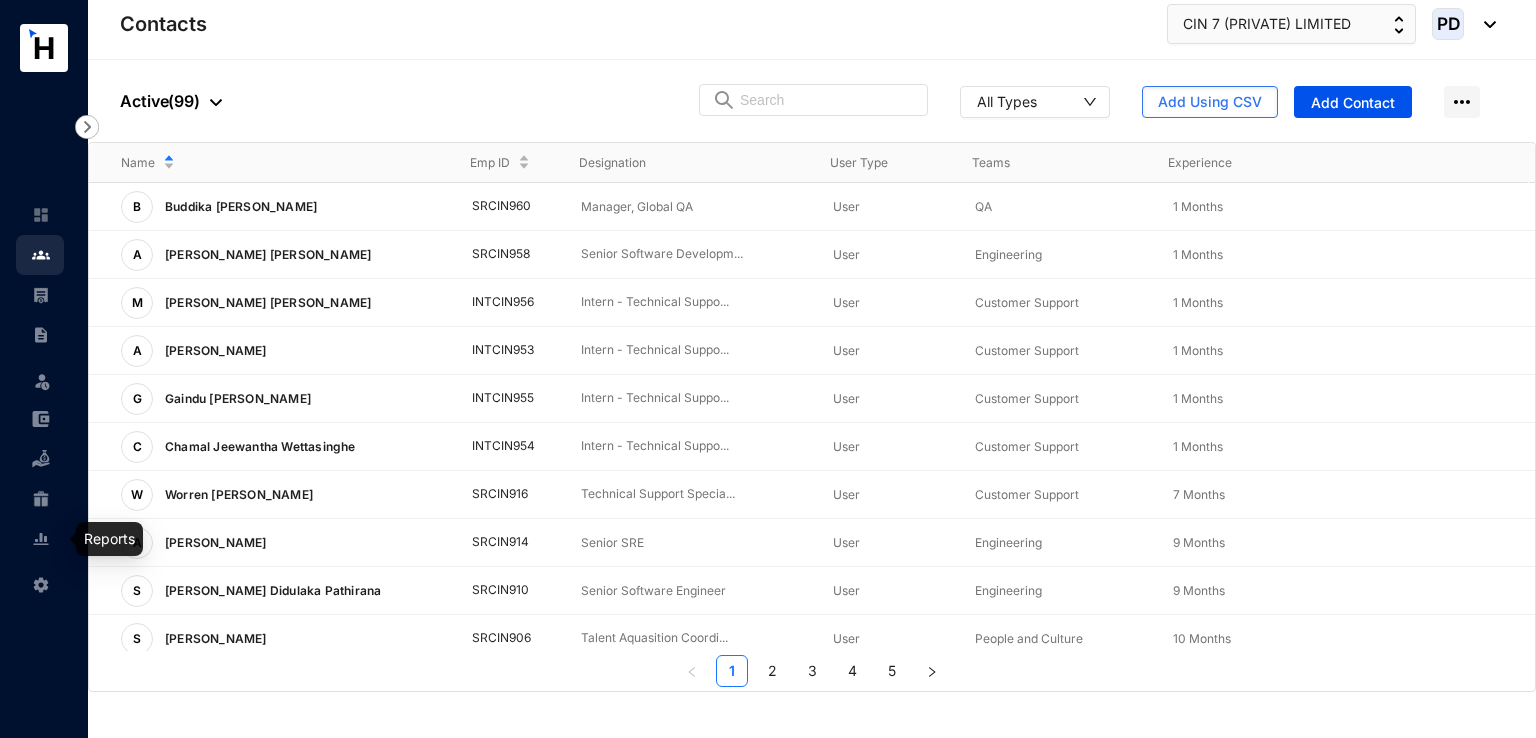 click at bounding box center (57, 539) 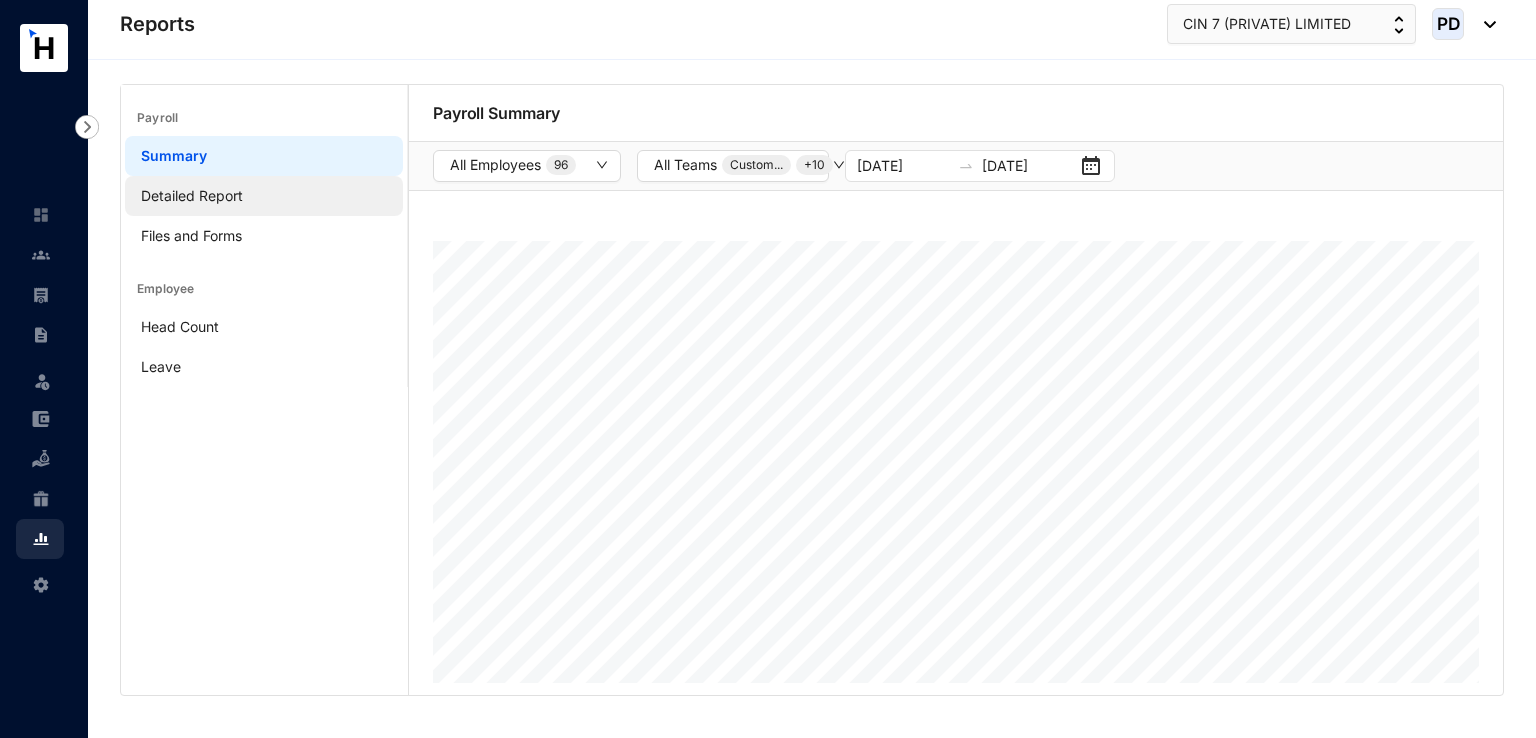 click on "Detailed Report" at bounding box center (192, 195) 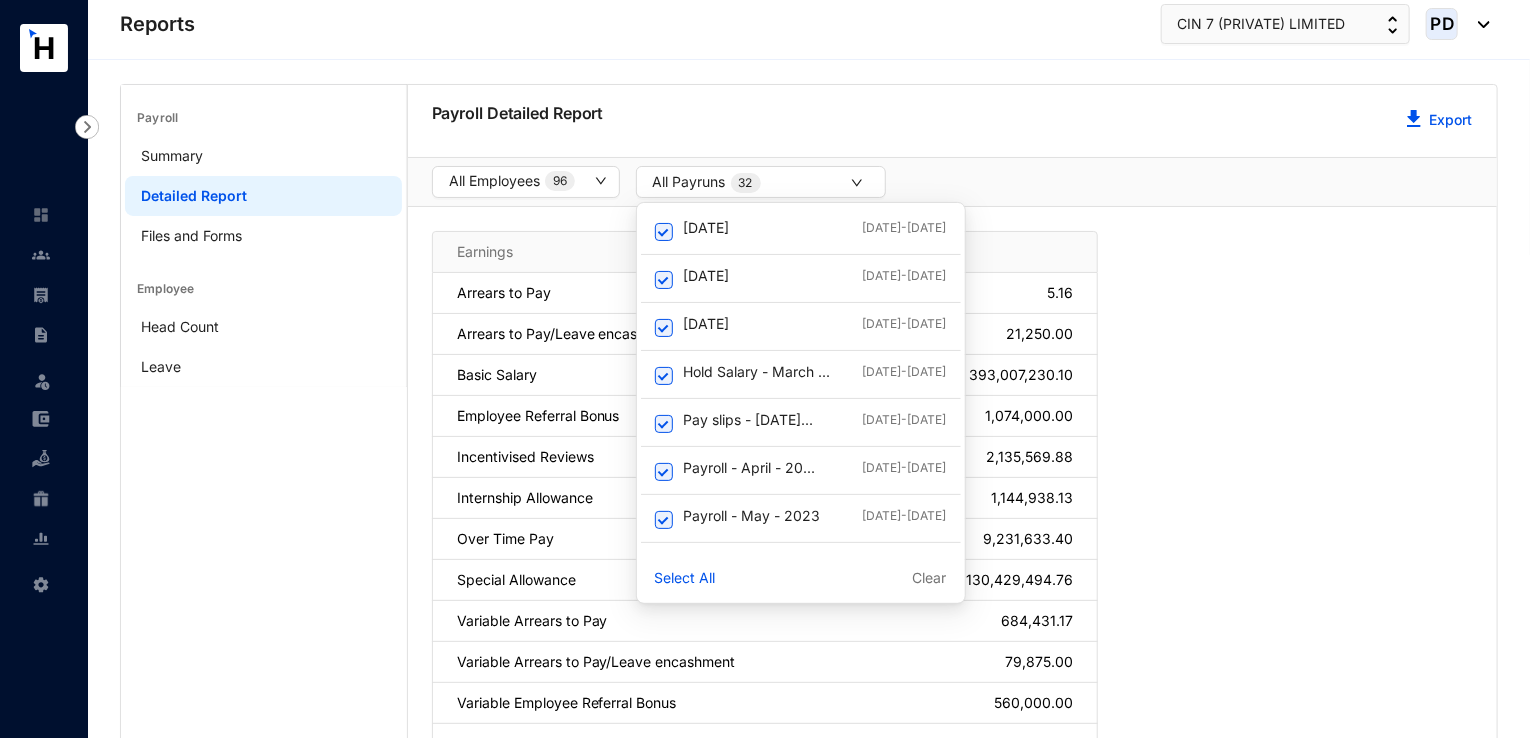 click on "Clear" at bounding box center (930, 578) 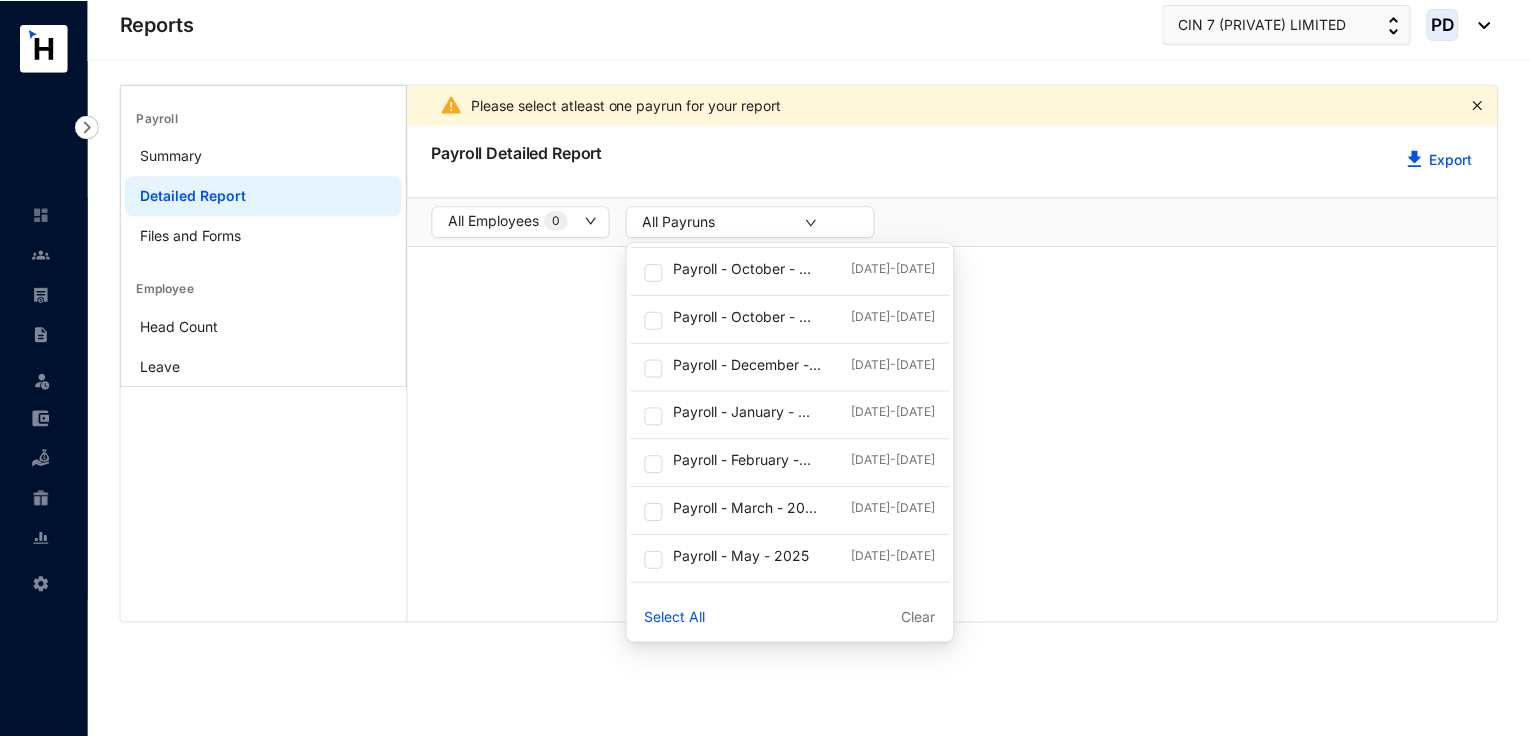 scroll, scrollTop: 1179, scrollLeft: 0, axis: vertical 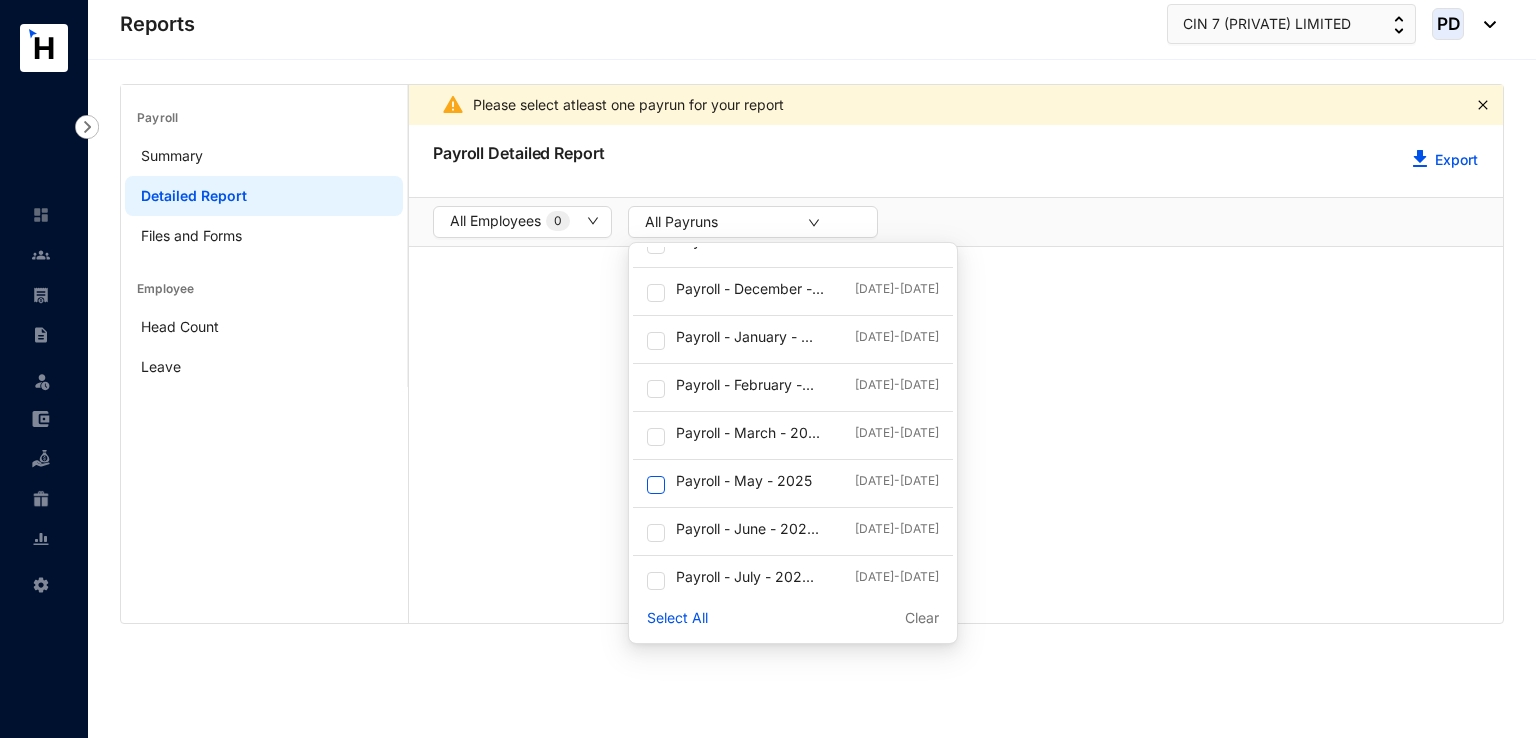 click at bounding box center [656, 485] 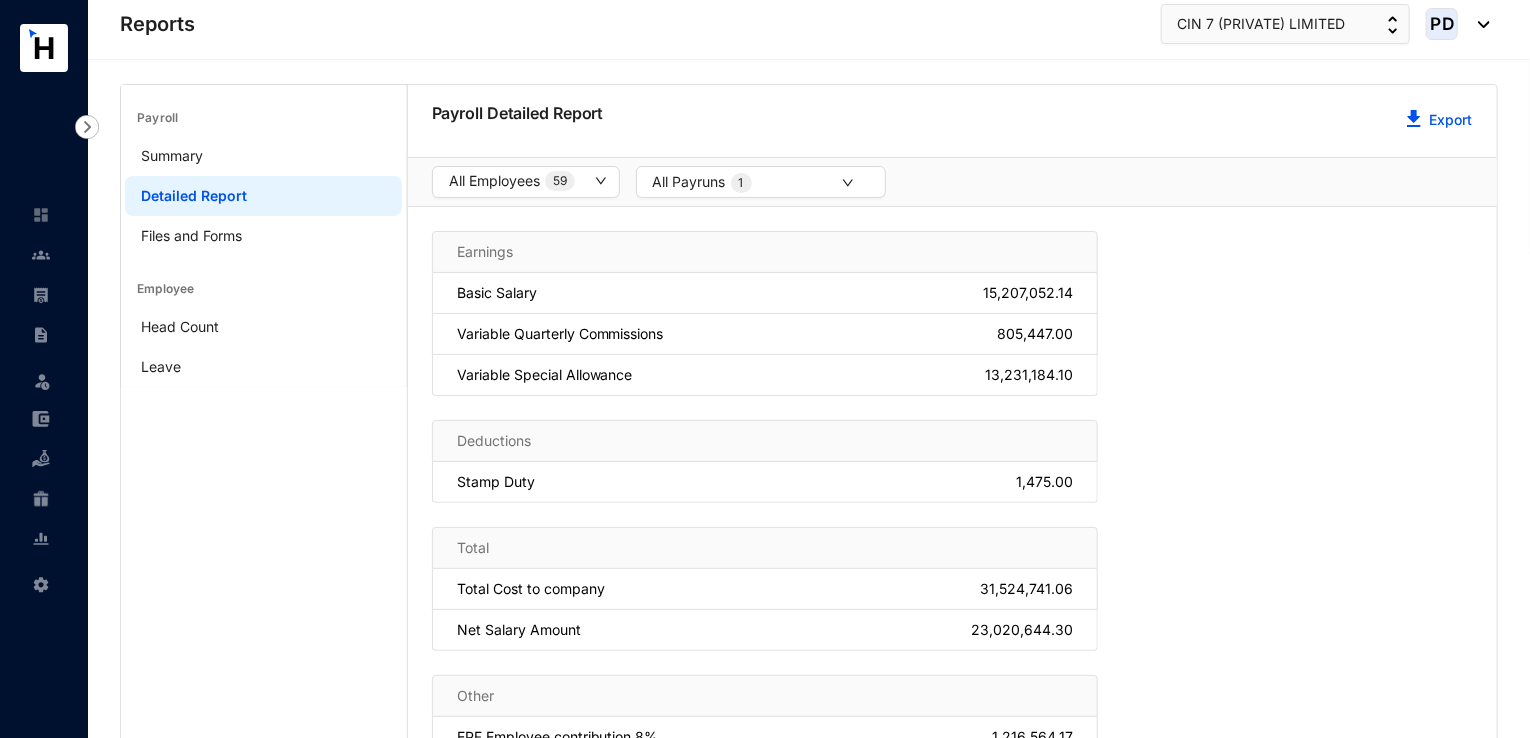 click on "Earnings Basic Salary 15,207,052.14 Variable Quarterly Commissions 805,447.00 Variable Special Allowance 13,231,184.10 Deductions Stamp Duty 1,475.00 Total Total Cost to company 31,524,741.06 Net Salary Amount 23,020,644.30 Other EPF Employee contribution 8% 1,216,564.17 EPF Employer contribution 12% 1,824,846.26 ETF contribution 3% 456,211.56 APIT 5,004,999.77" at bounding box center (952, 568) 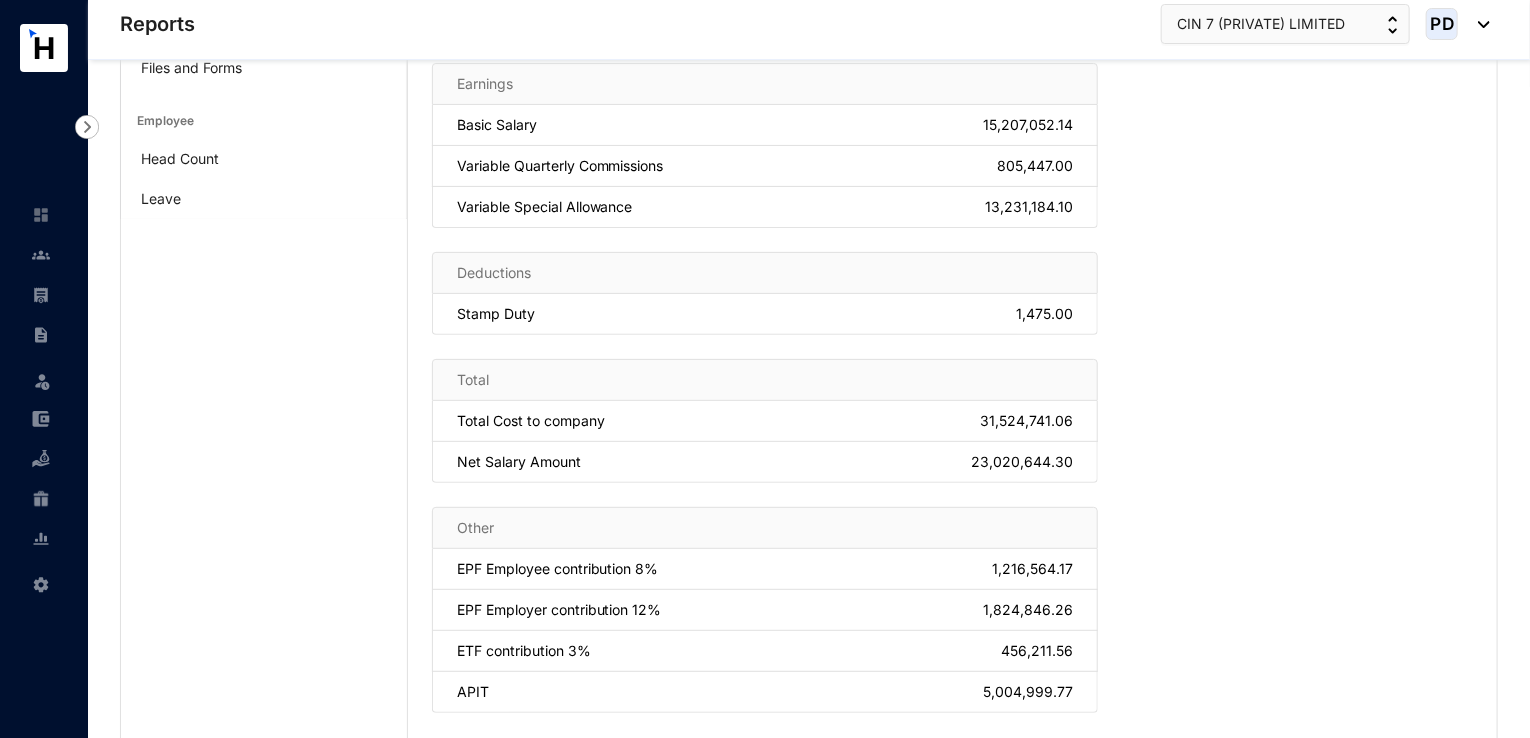 scroll, scrollTop: 184, scrollLeft: 0, axis: vertical 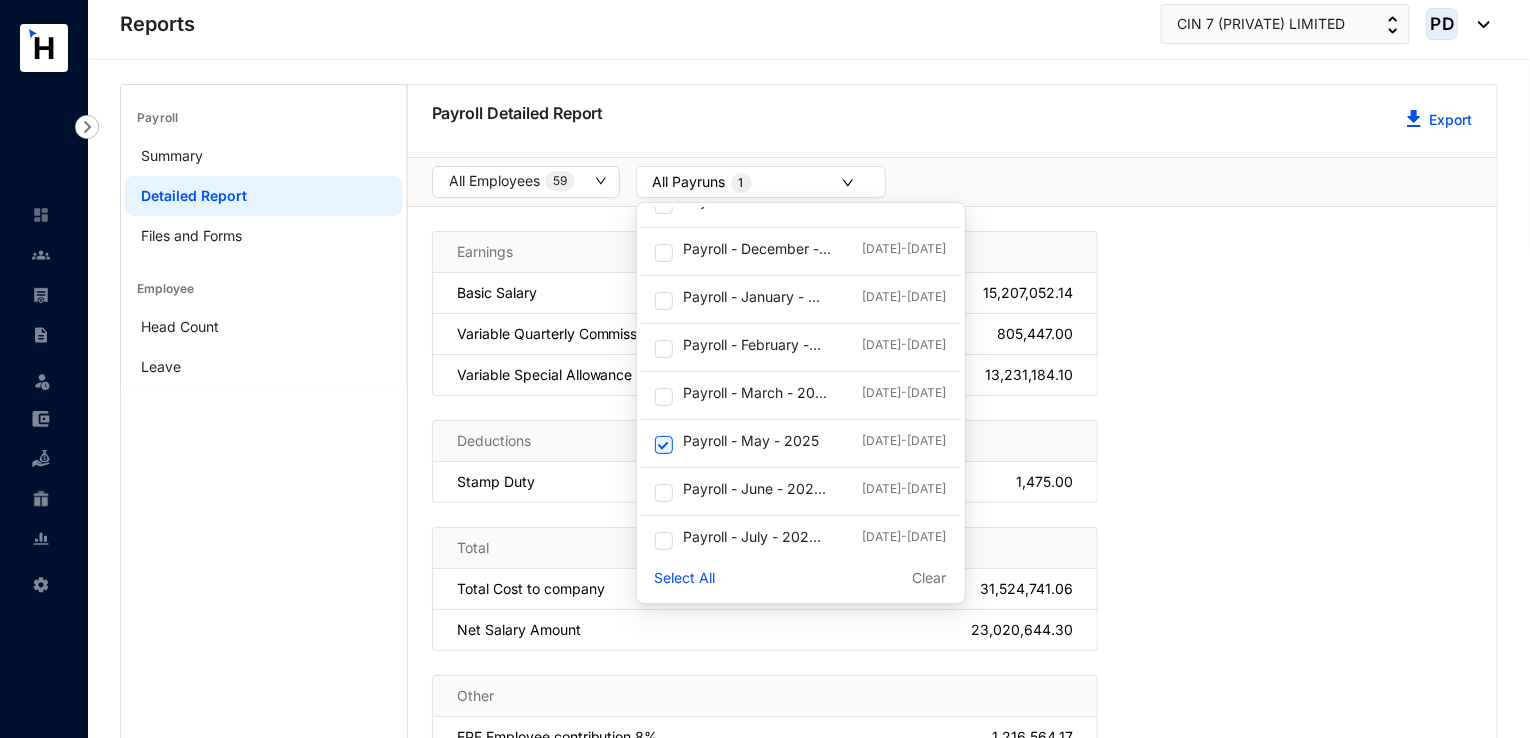 click on "All Payruns 1" at bounding box center [761, 182] 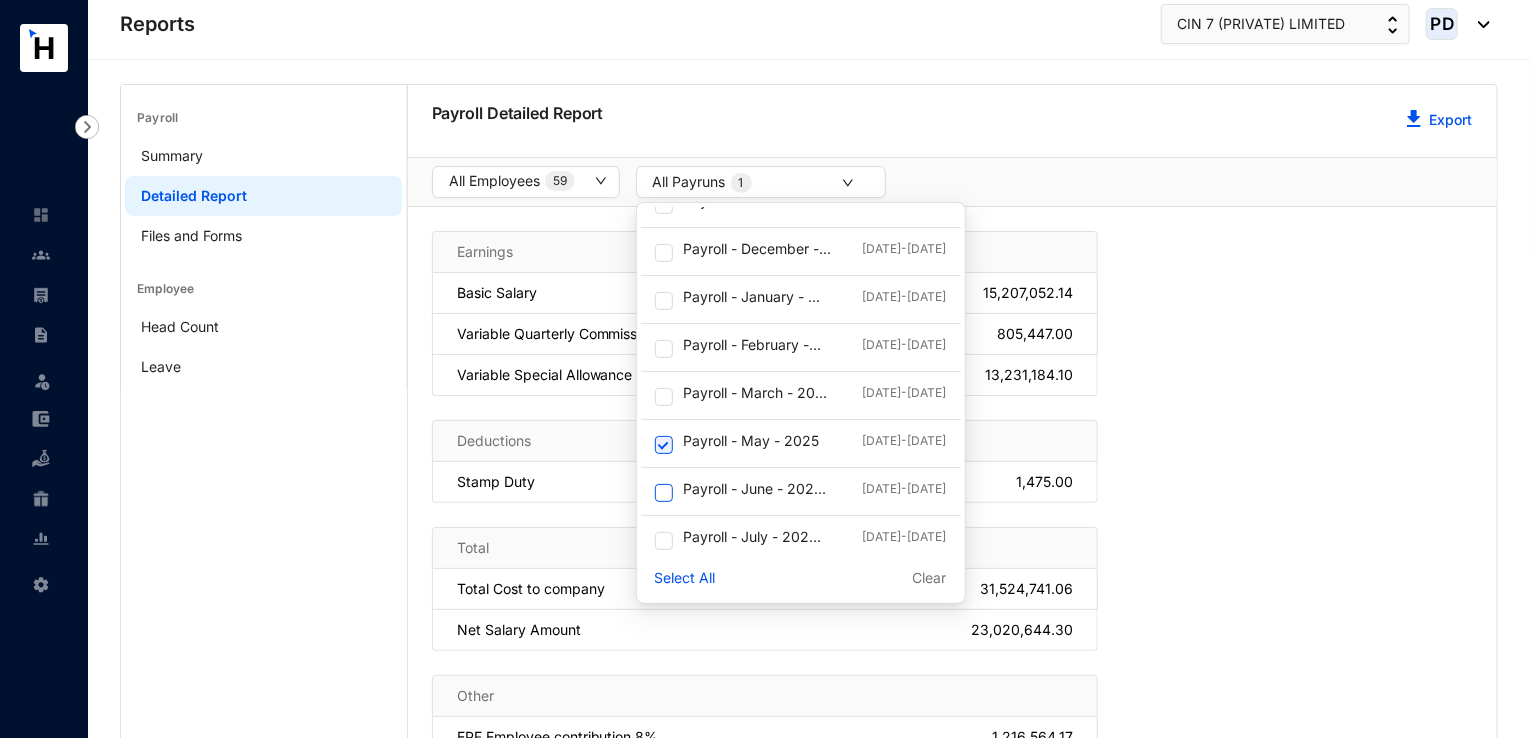 click at bounding box center [664, 493] 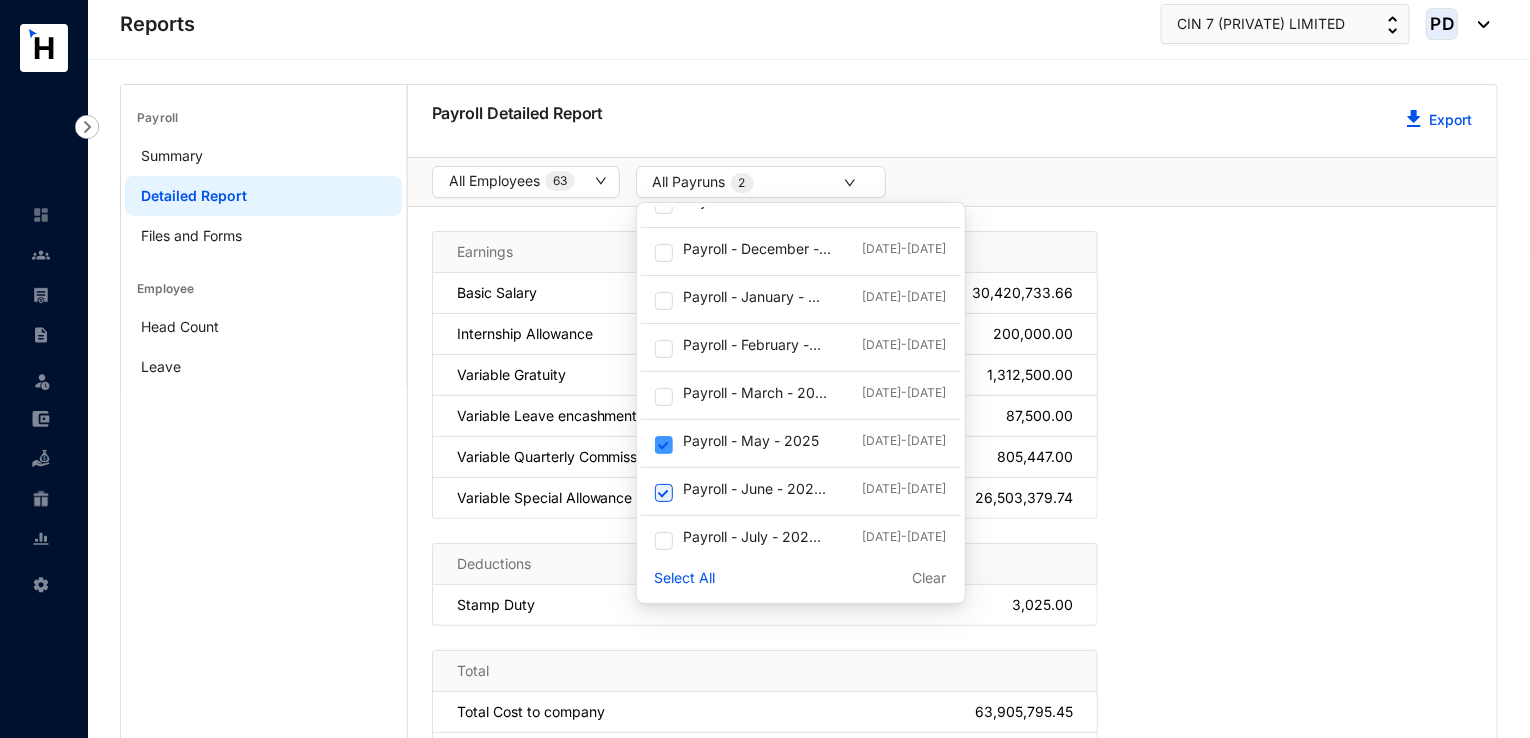 click at bounding box center (664, 445) 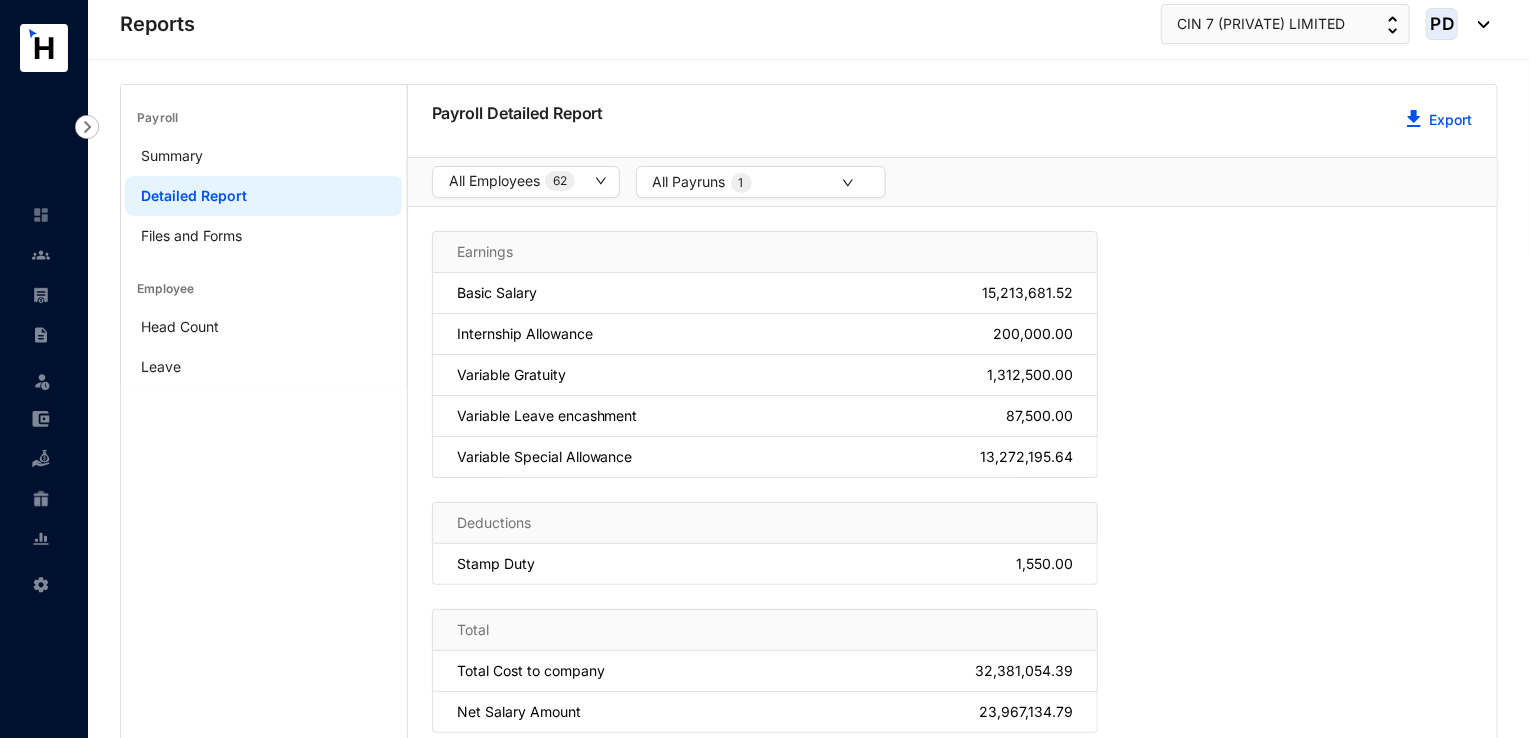 click on "Earnings Basic Salary 15,213,681.52 Internship Allowance 200,000.00 Variable Gratuity 1,312,500.00 Variable Leave encashment 87,500.00 Variable Special Allowance 13,272,195.64 Deductions Stamp Duty 1,550.00 Total Total Cost to company 32,381,054.39 Net Salary Amount 23,967,134.79 Other EPF Employee contribution 8% 1,224,094.52 EPF Employer contribution 12% 1,836,141.78 ETF contribution 3% 459,035.45 APIT 4,893,097.85" at bounding box center [952, 609] 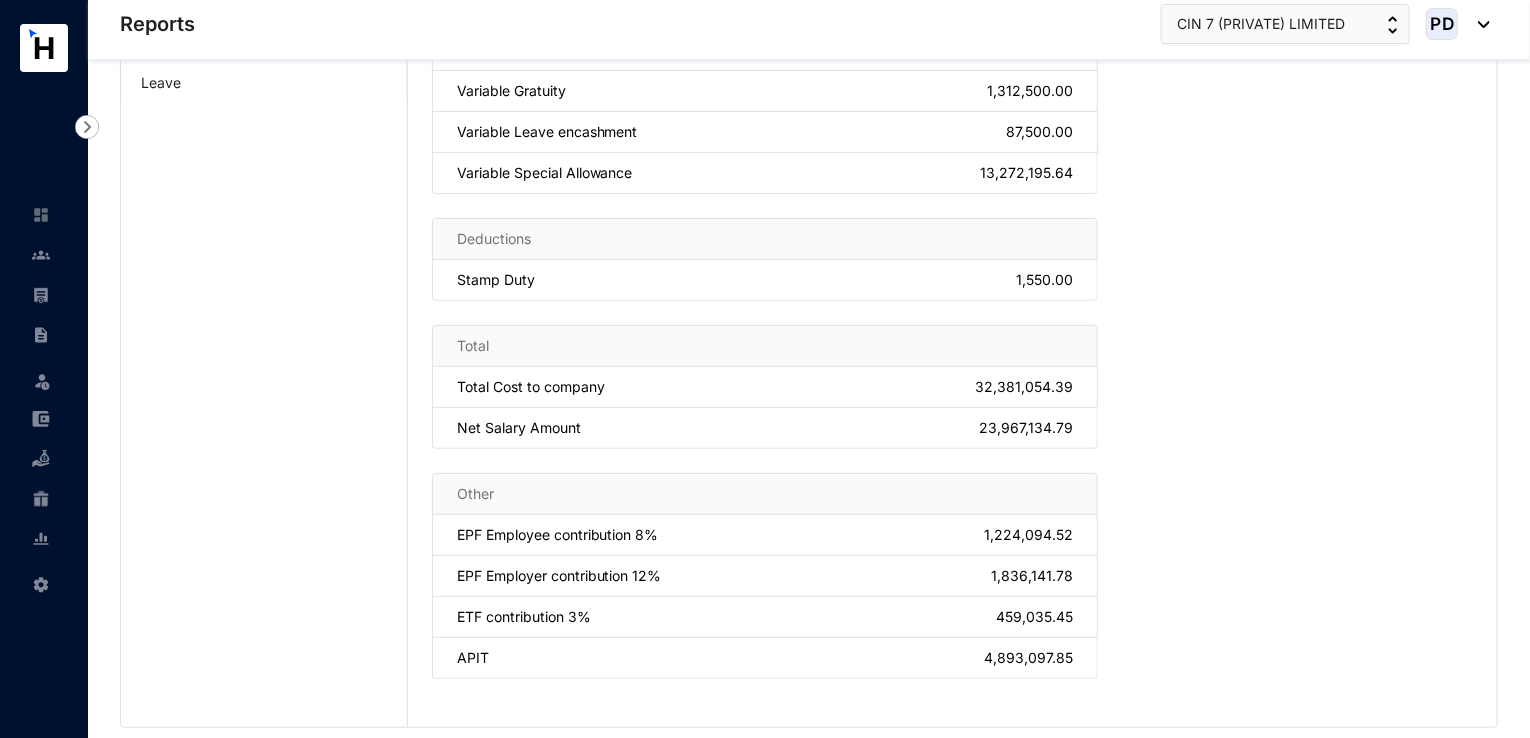 scroll, scrollTop: 293, scrollLeft: 0, axis: vertical 